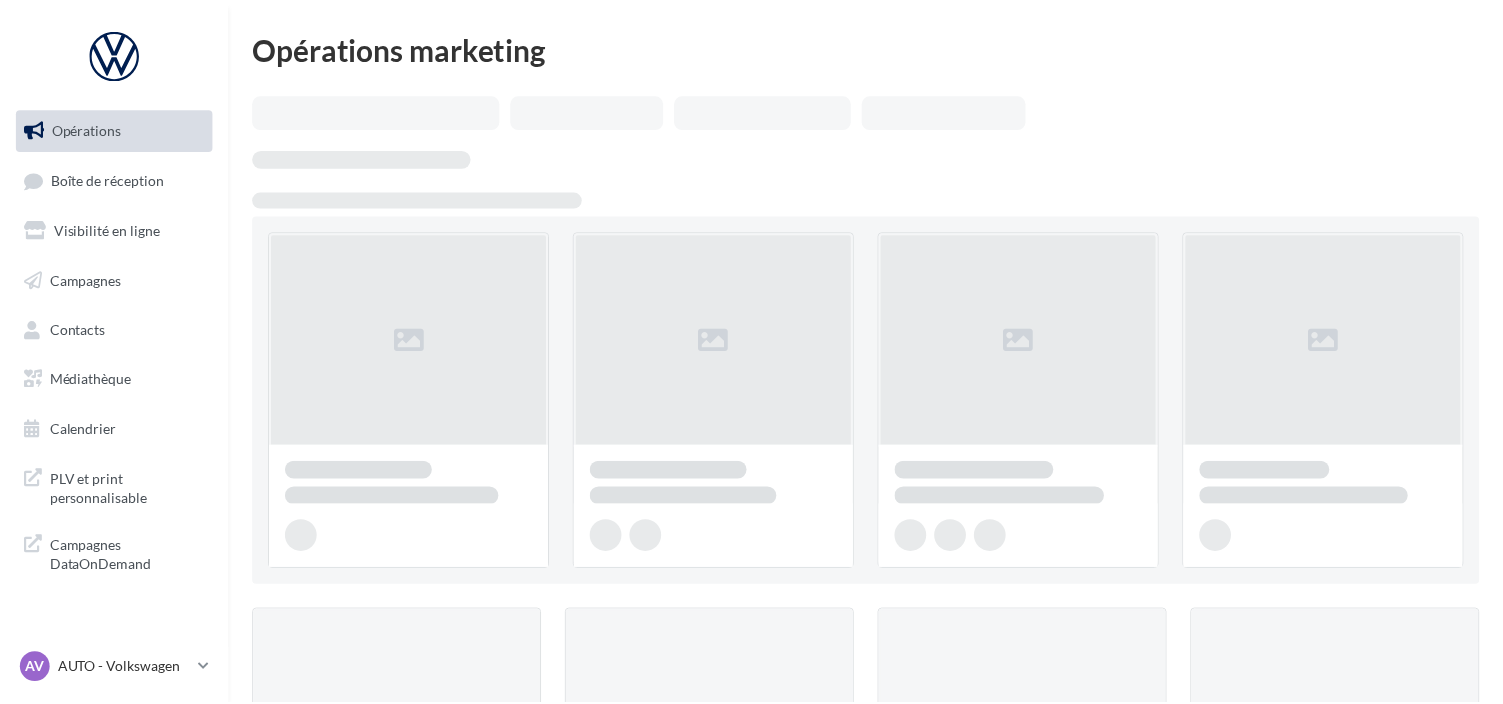 scroll, scrollTop: 0, scrollLeft: 0, axis: both 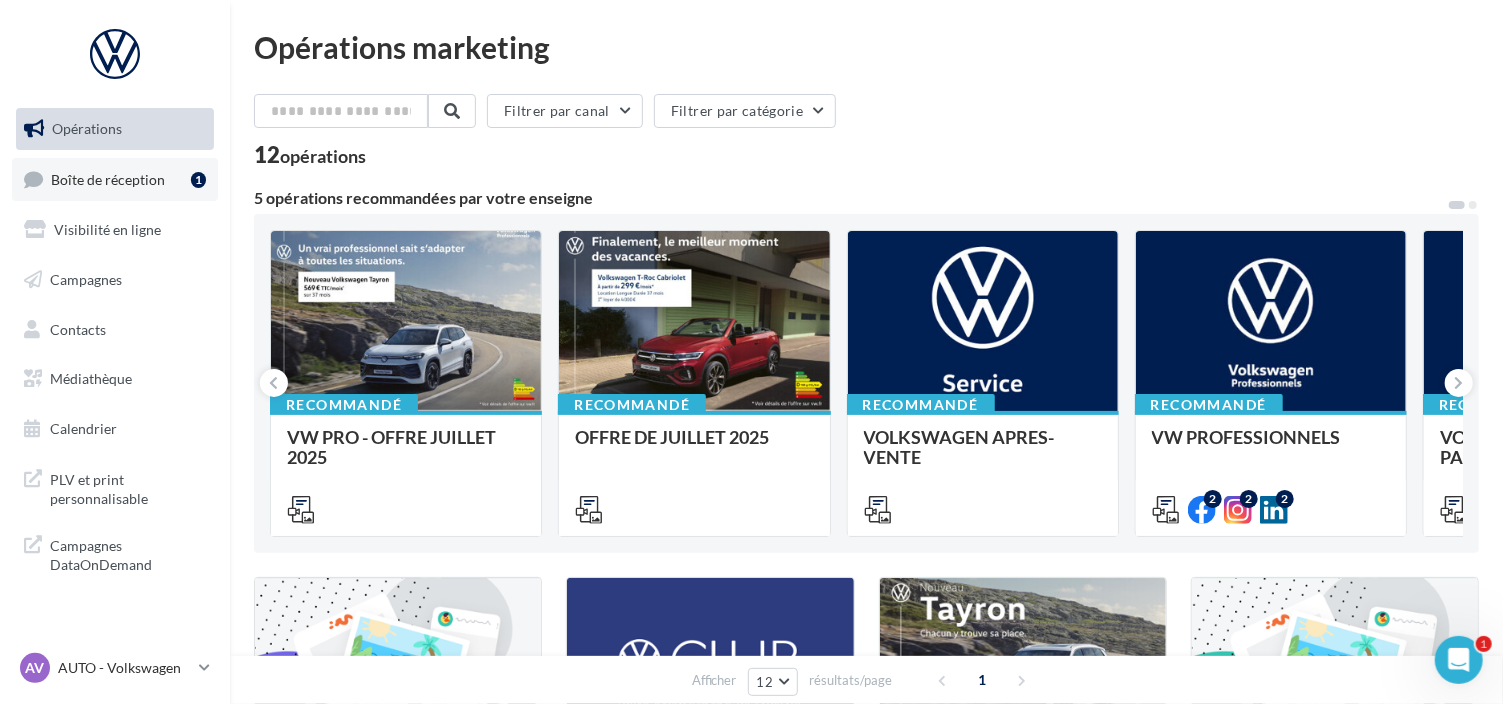 click on "Boîte de réception
1" at bounding box center (115, 179) 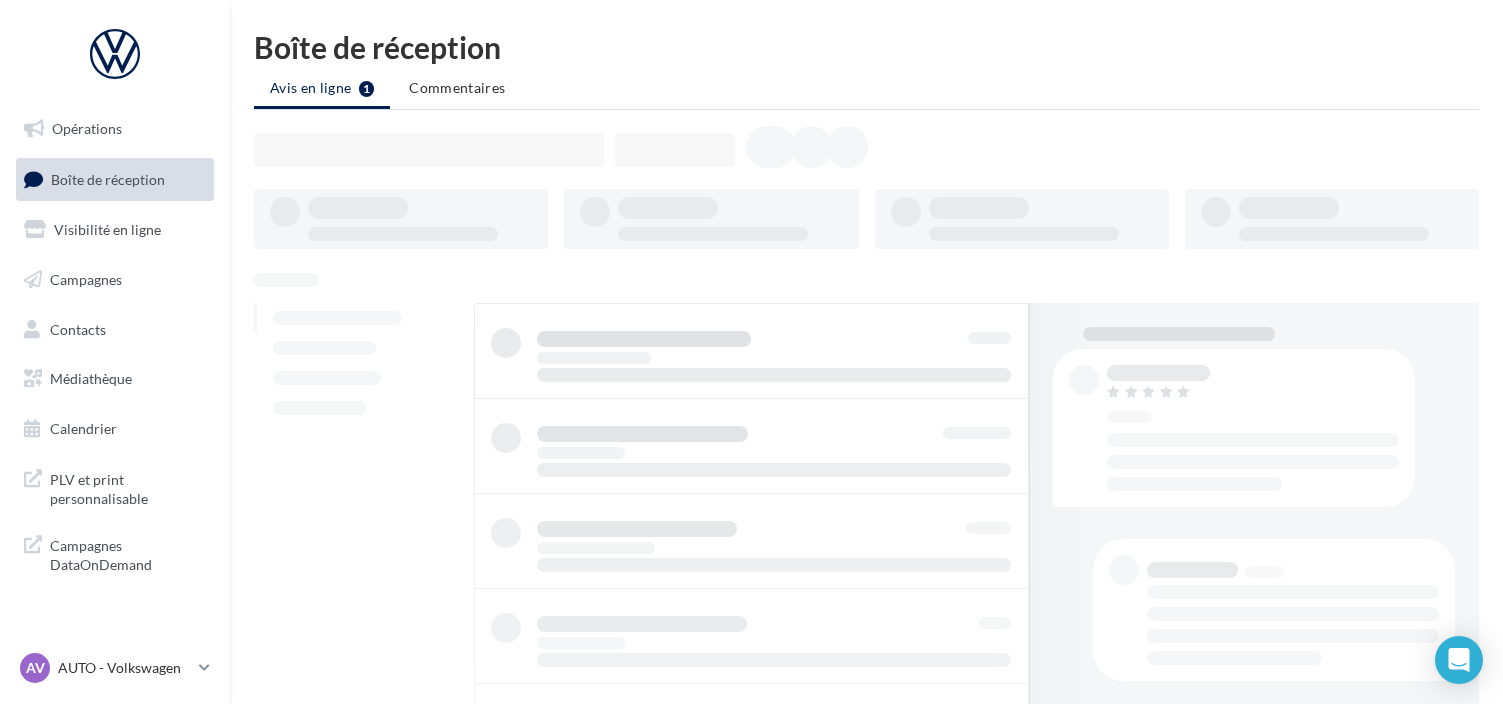 scroll, scrollTop: 0, scrollLeft: 0, axis: both 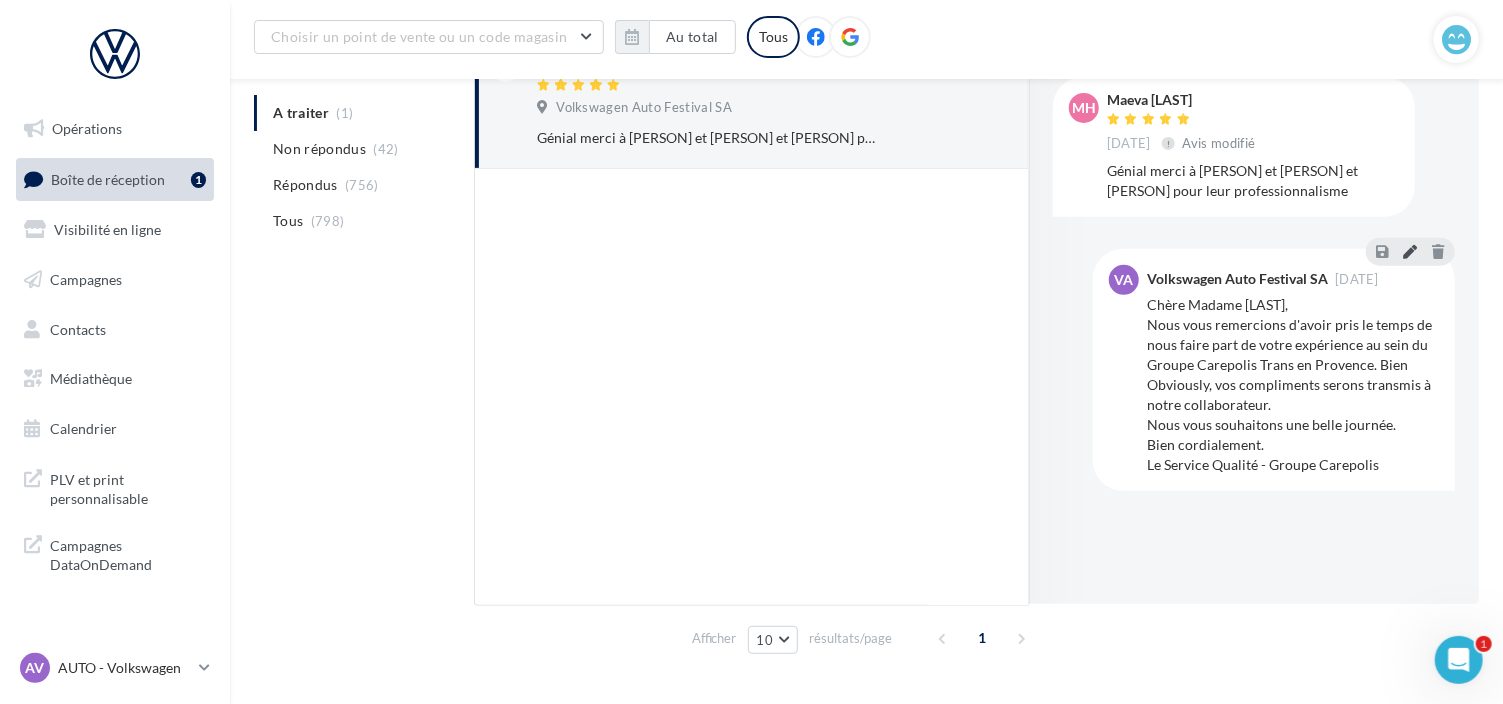 click at bounding box center [1410, 251] 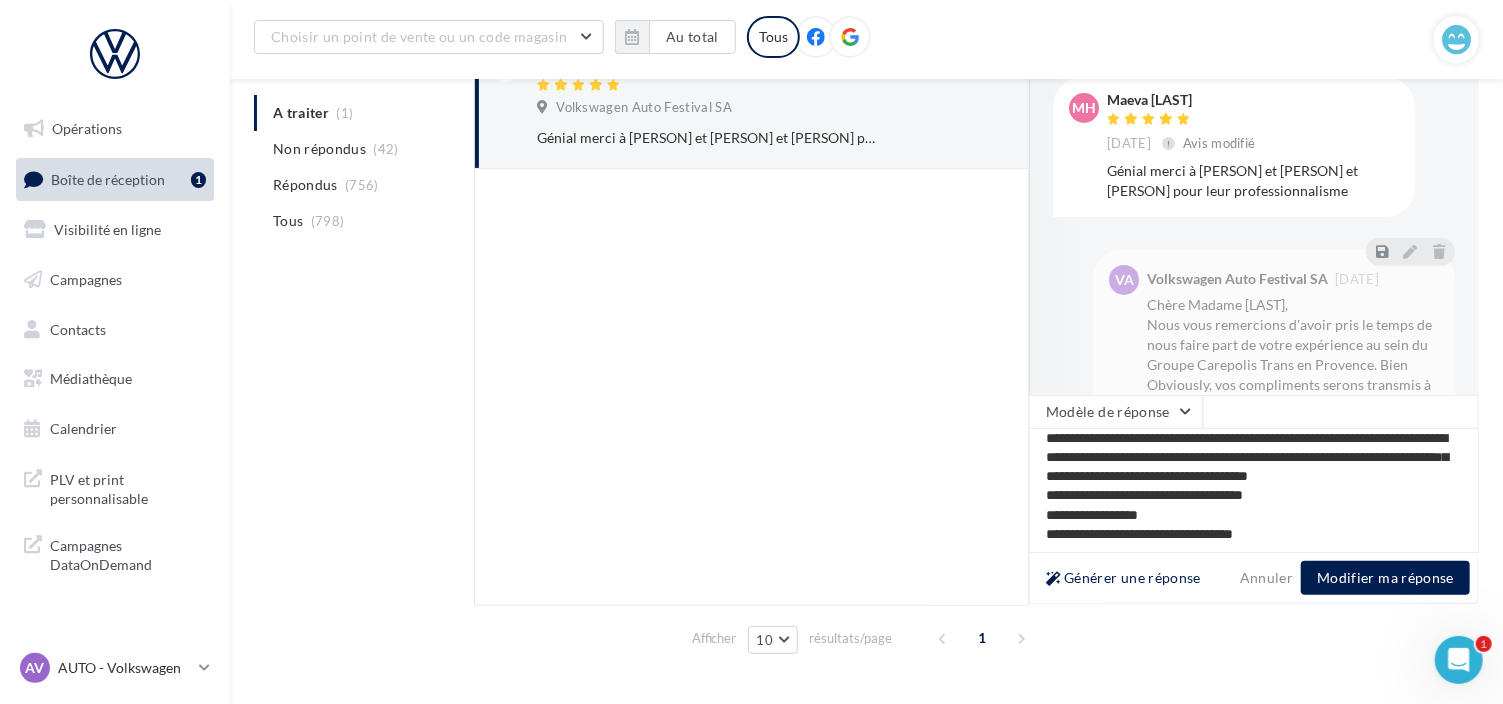 scroll, scrollTop: 49, scrollLeft: 0, axis: vertical 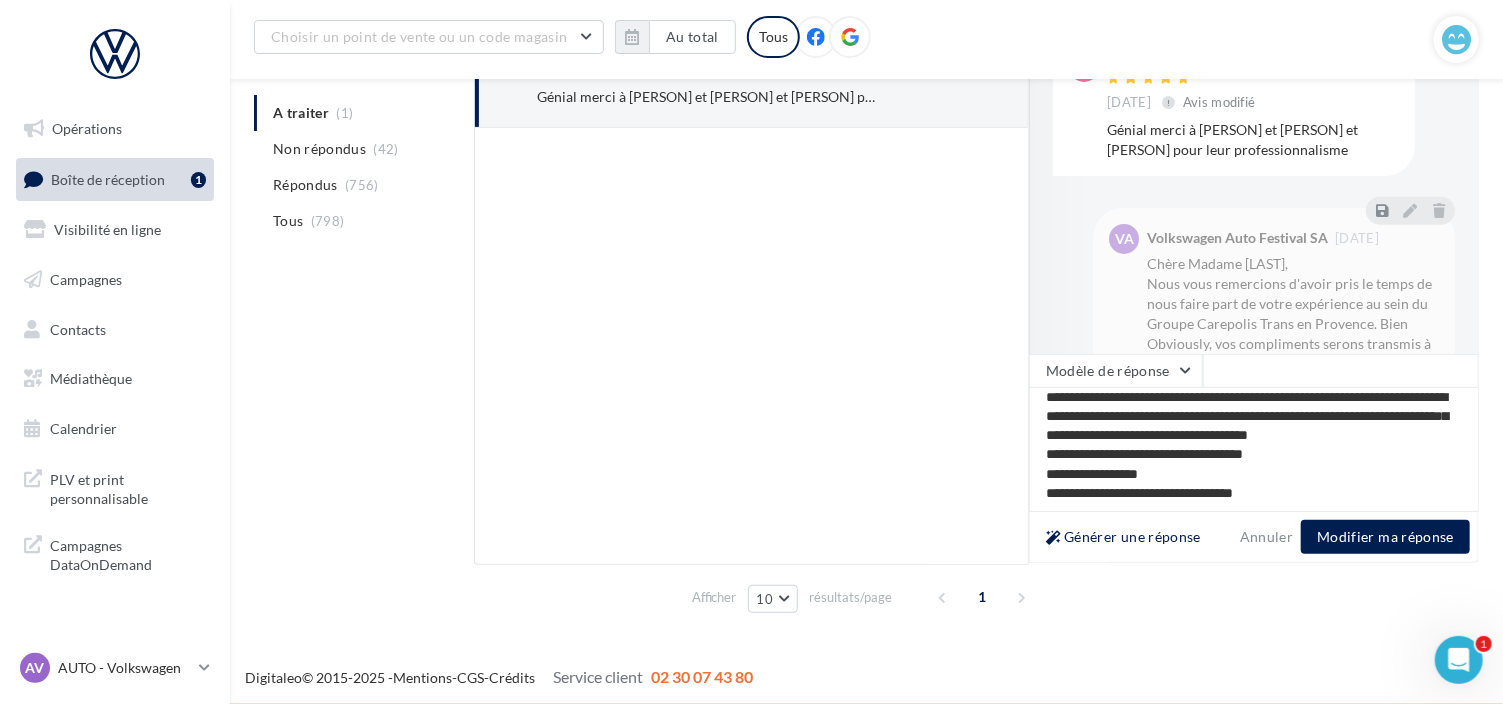 drag, startPoint x: 1051, startPoint y: 425, endPoint x: 1321, endPoint y: 503, distance: 281.04092 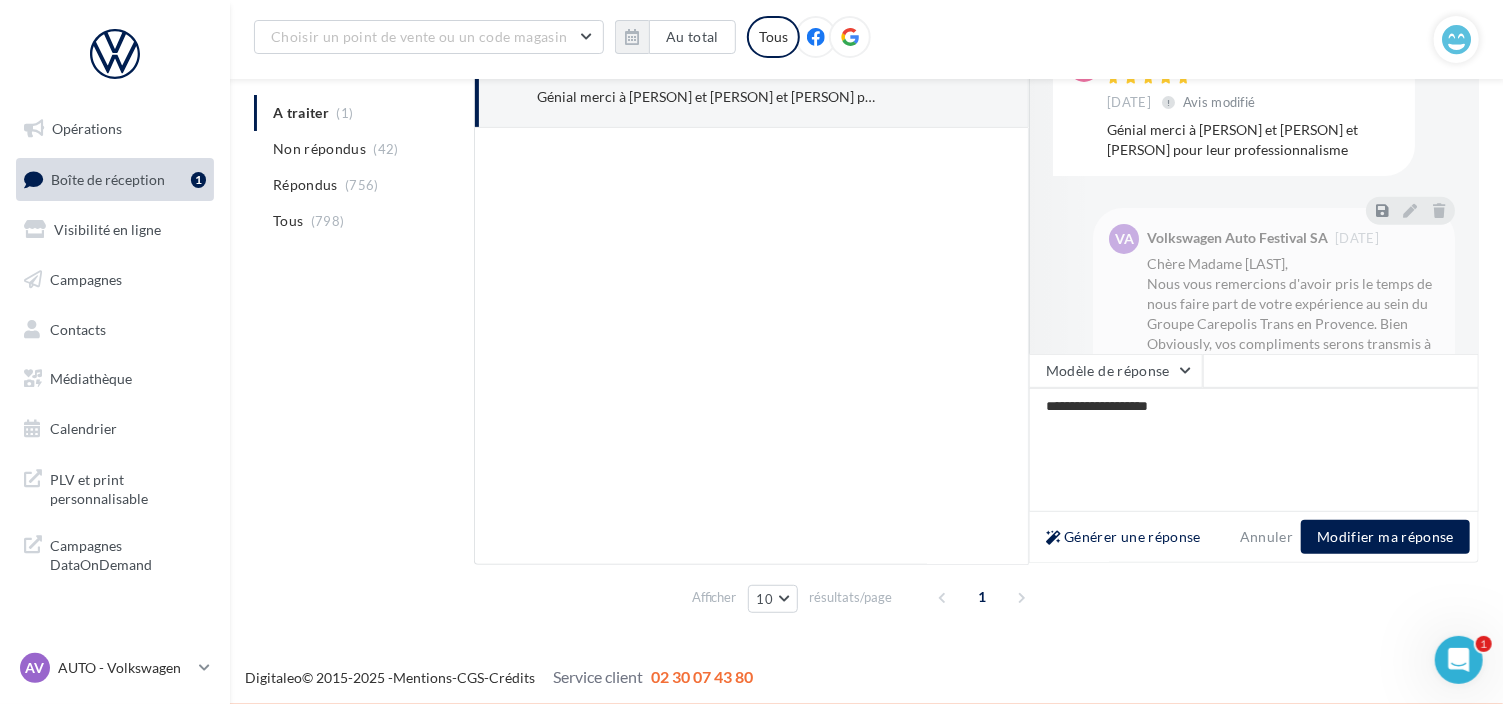 scroll, scrollTop: 0, scrollLeft: 0, axis: both 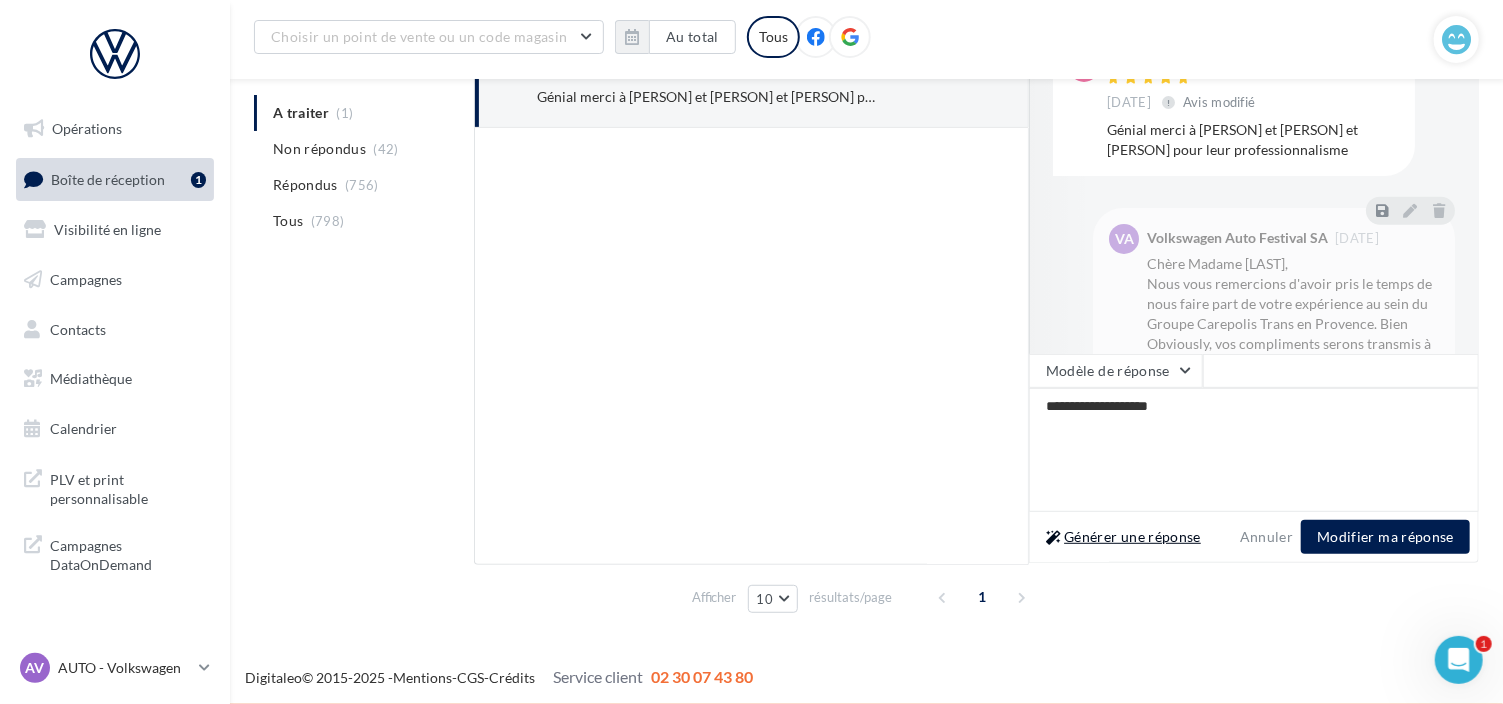 click on "Générer une réponse" at bounding box center (1123, 537) 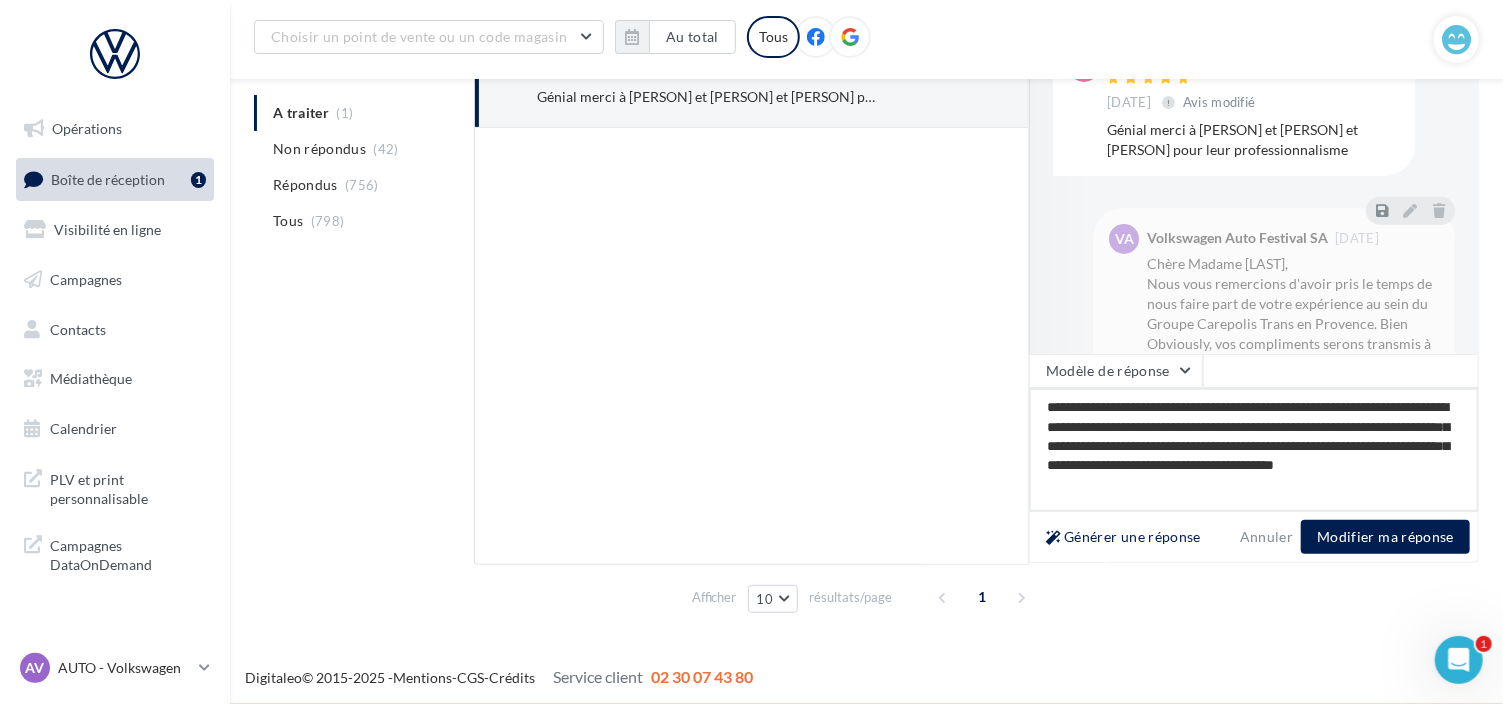 drag, startPoint x: 1199, startPoint y: 407, endPoint x: 1216, endPoint y: 394, distance: 21.400934 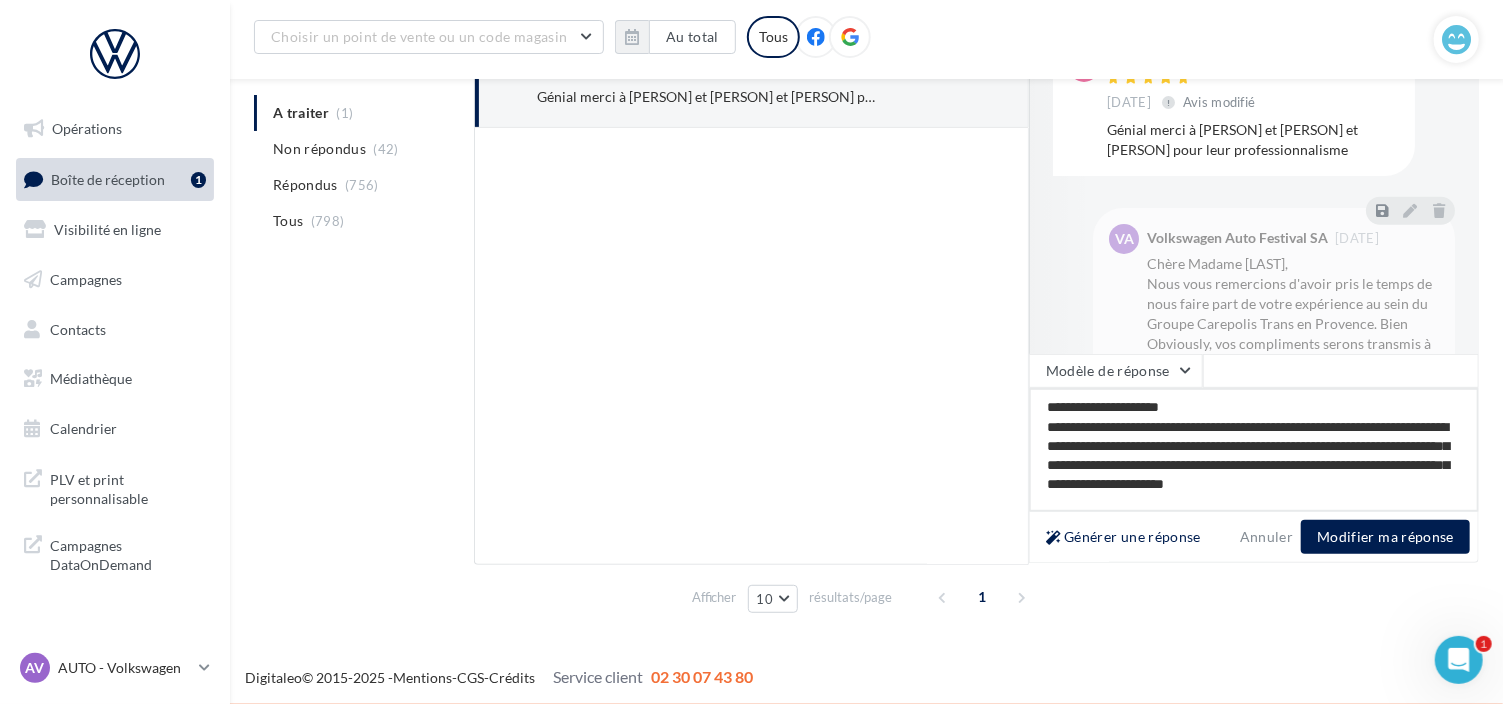 click on "**********" at bounding box center (1254, 450) 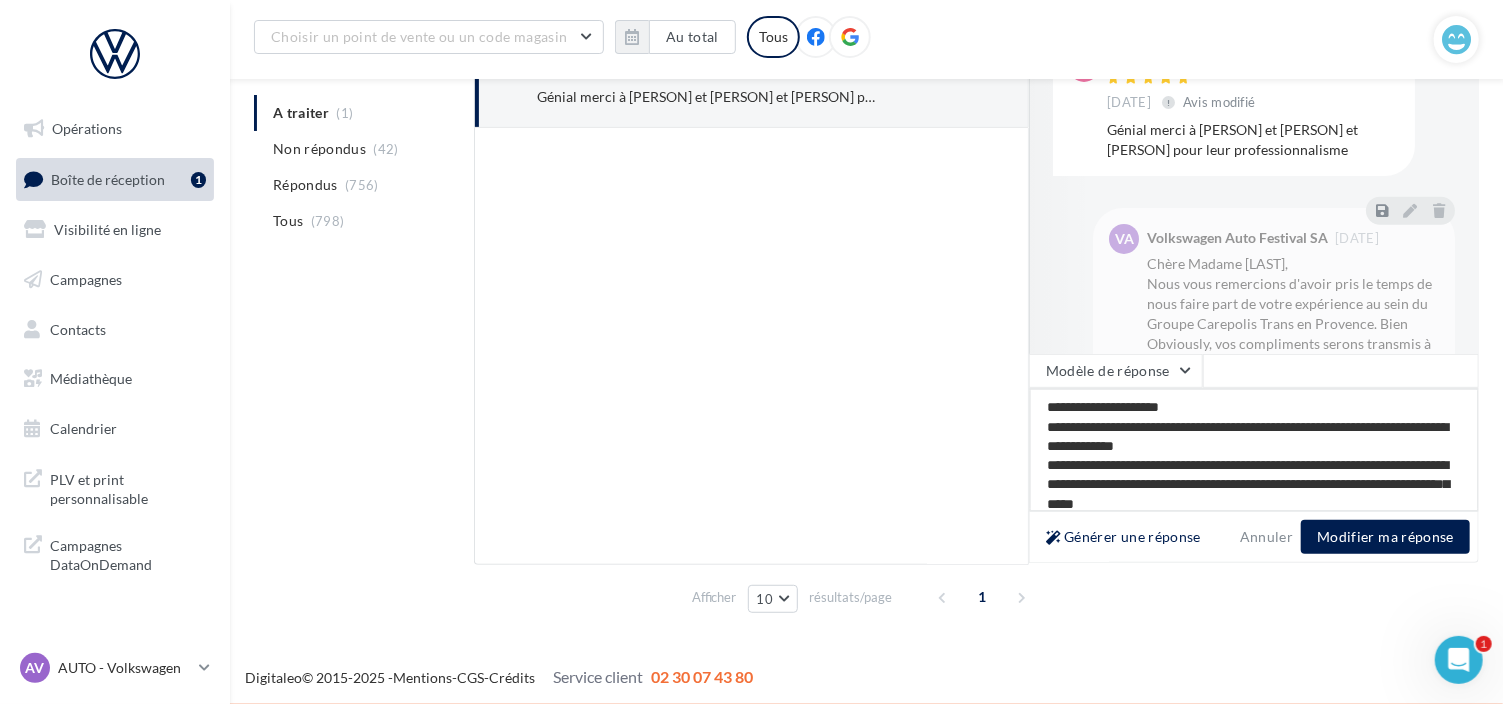 click on "**********" at bounding box center (1254, 450) 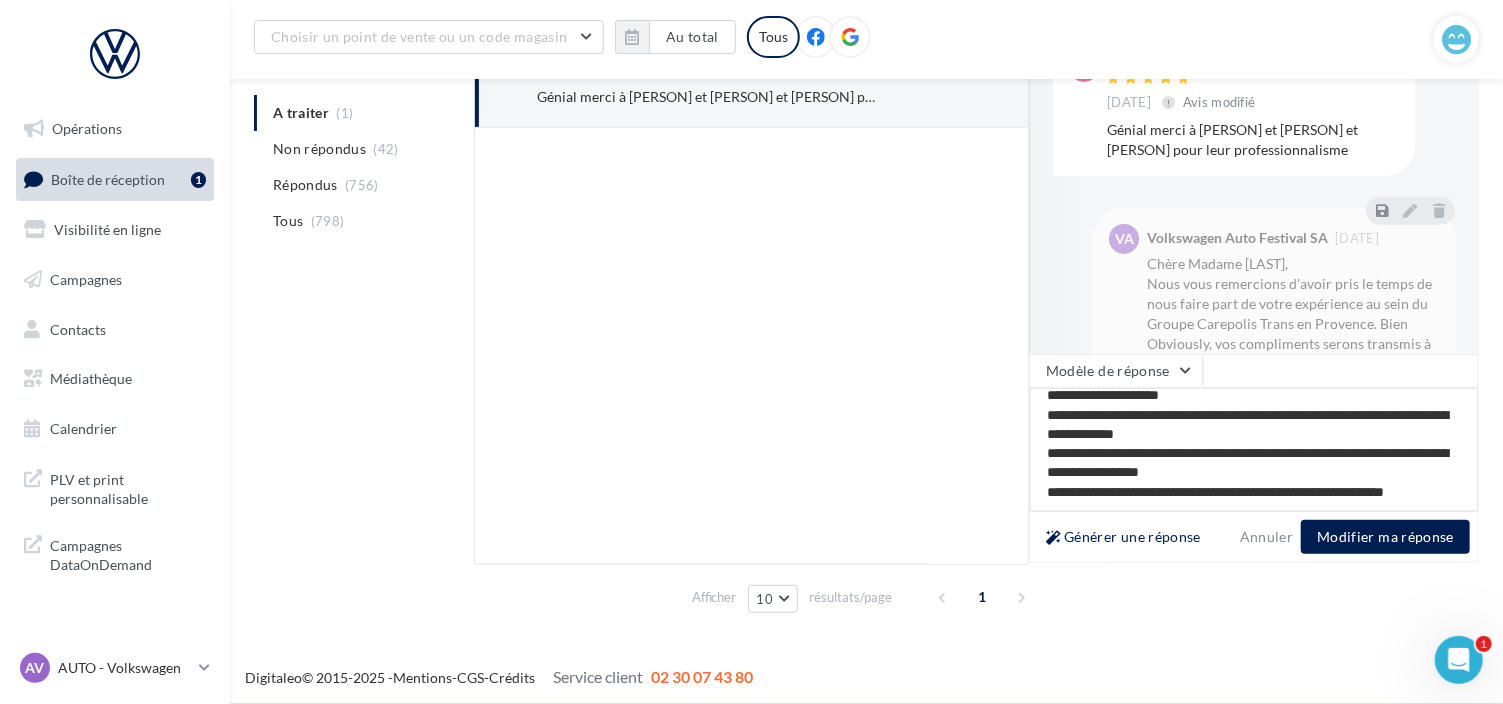 scroll, scrollTop: 29, scrollLeft: 0, axis: vertical 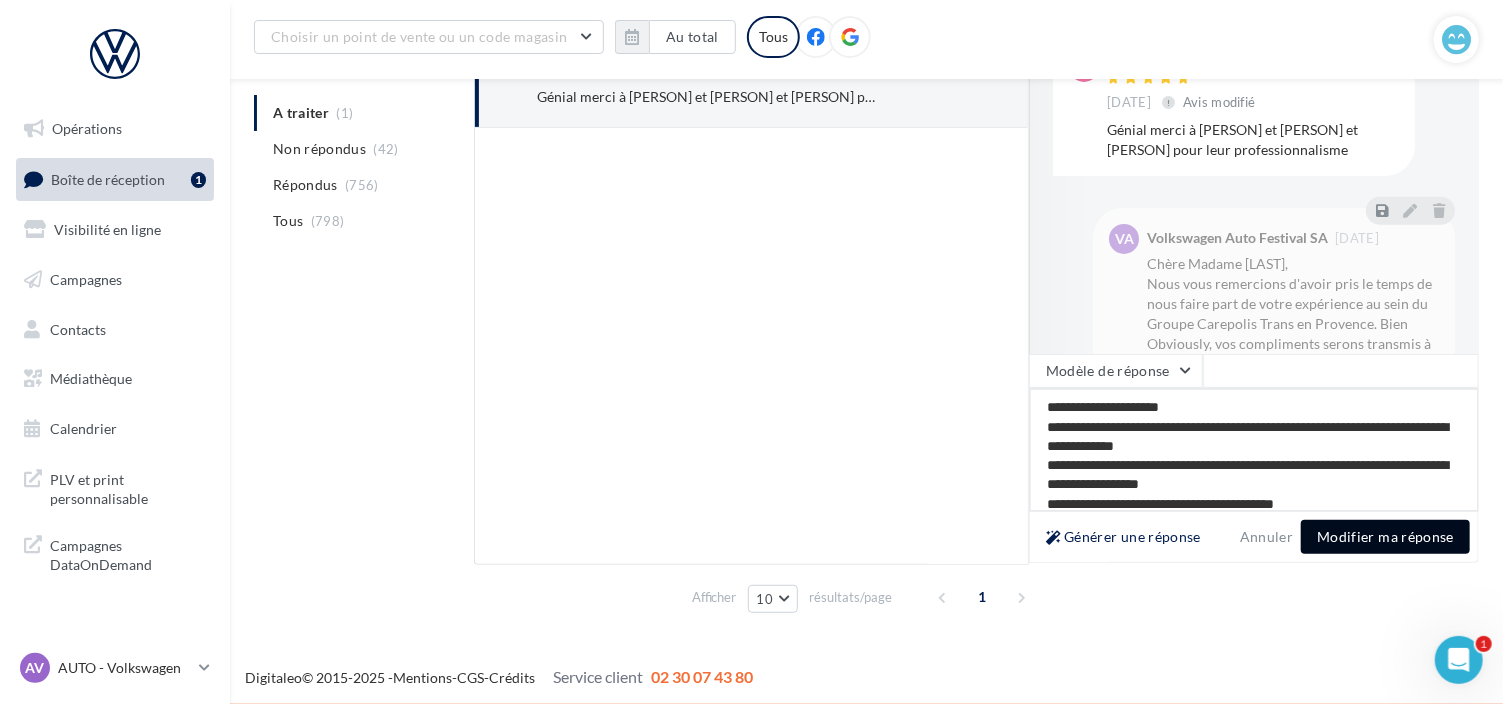 type on "**********" 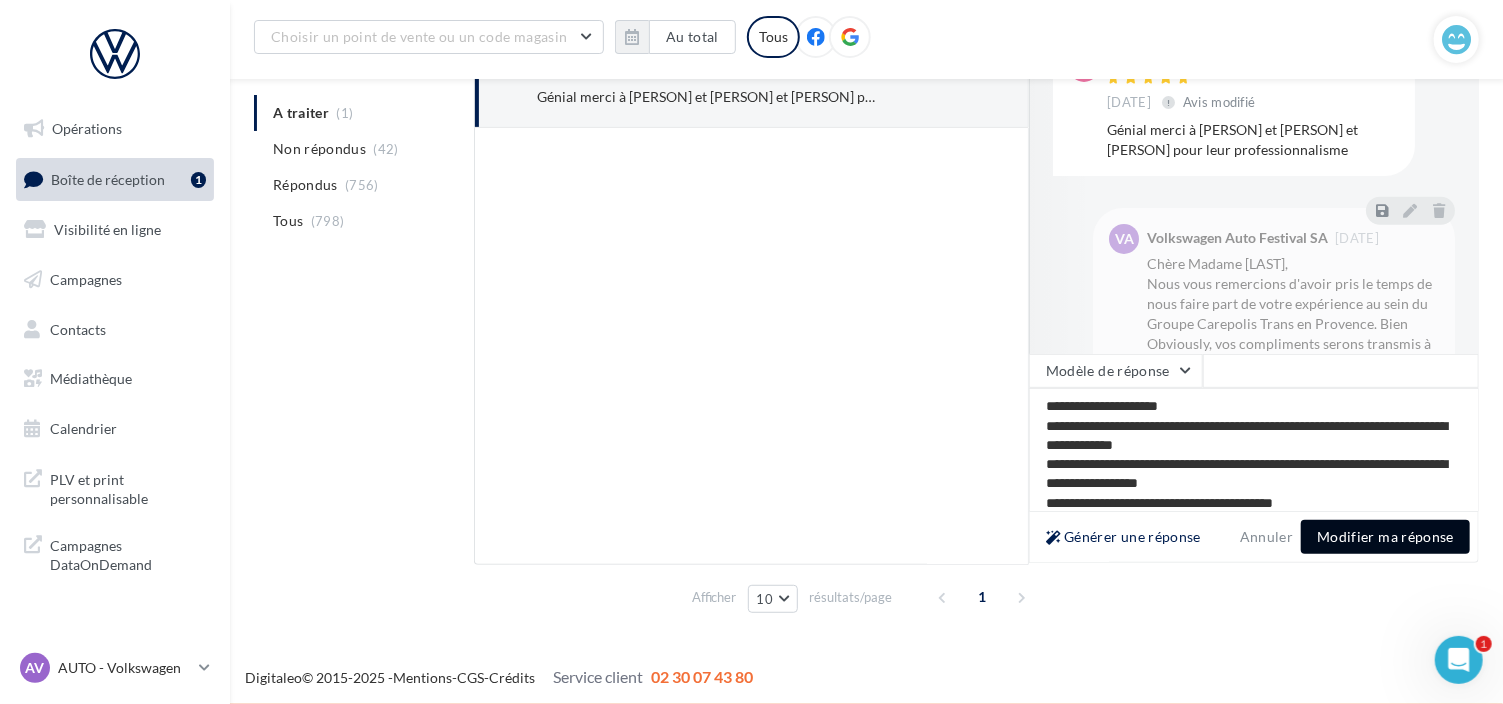 click on "Modifier ma réponse" at bounding box center (1385, 537) 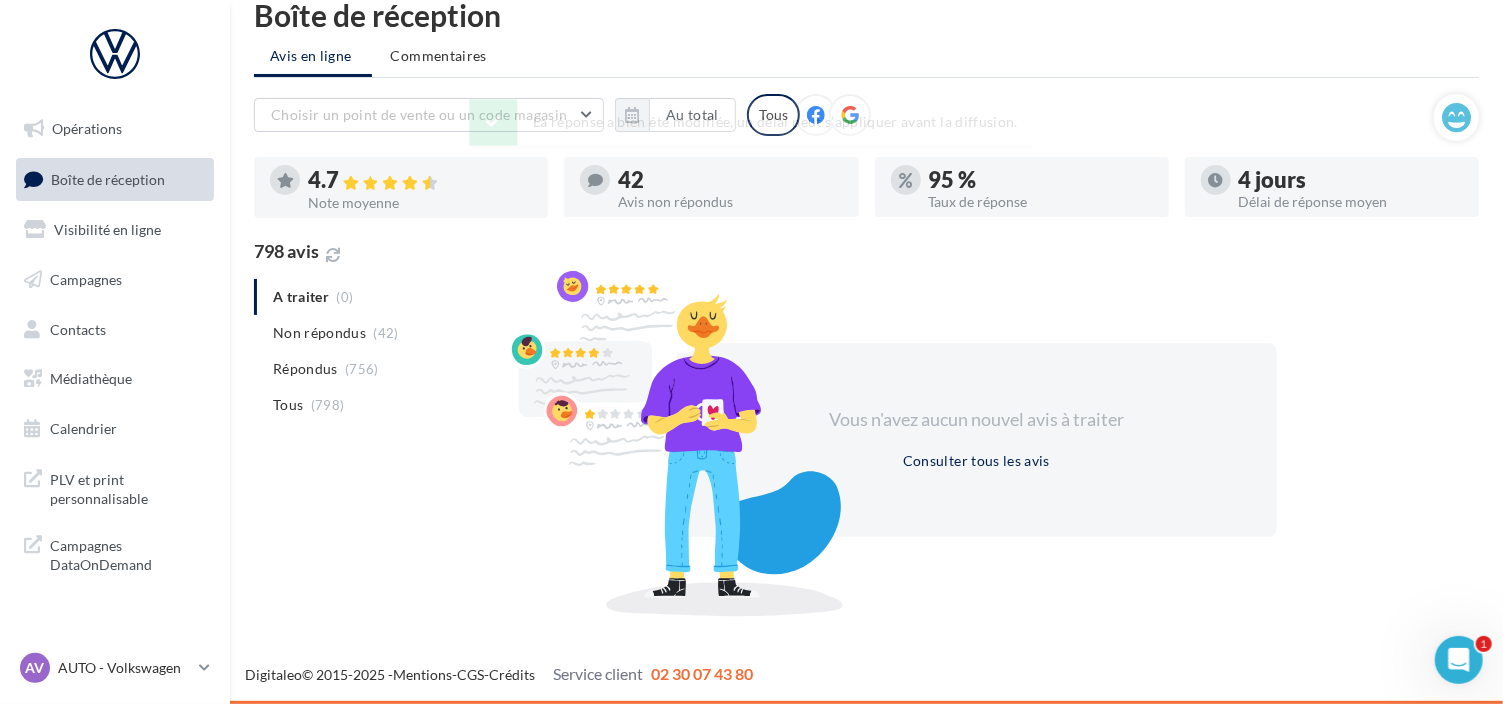 scroll, scrollTop: 31, scrollLeft: 0, axis: vertical 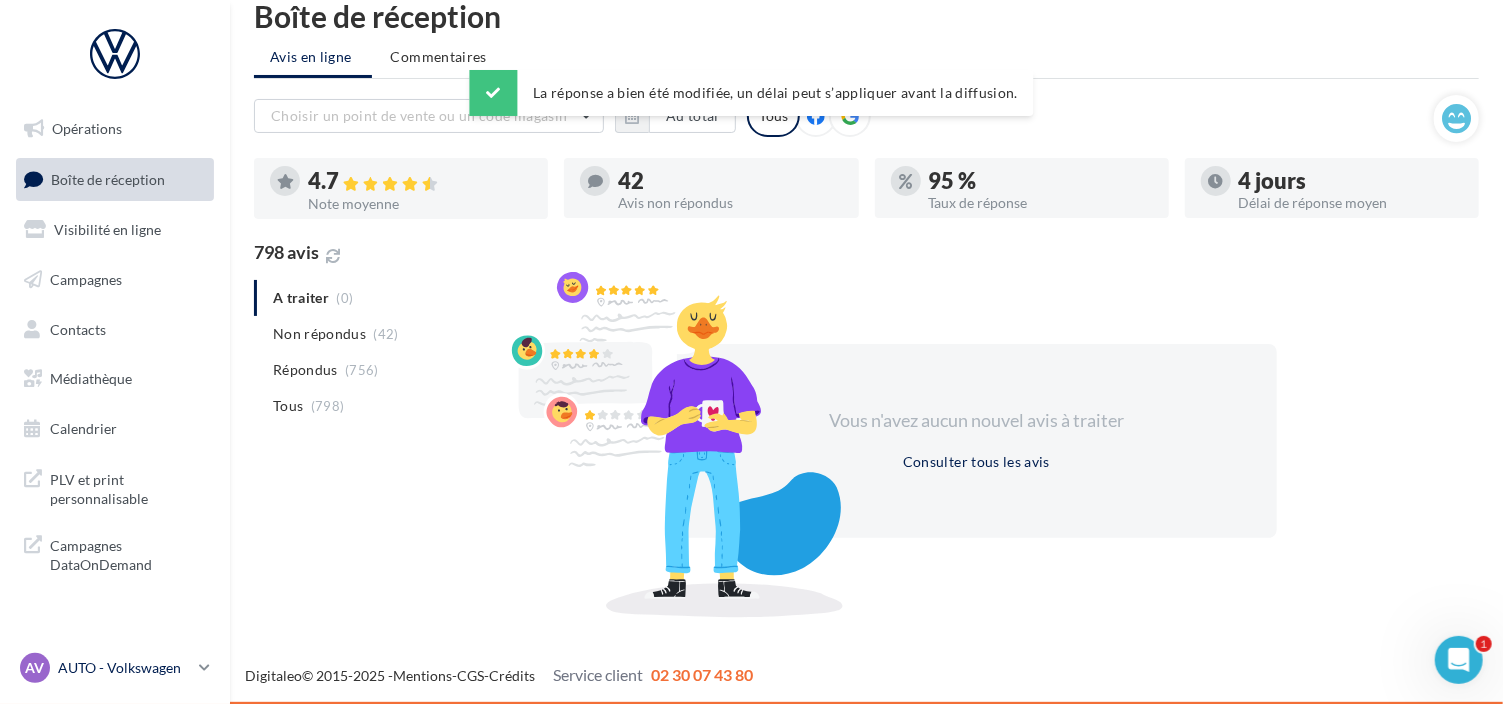 click on "AUTO - Volkswagen" at bounding box center [124, 668] 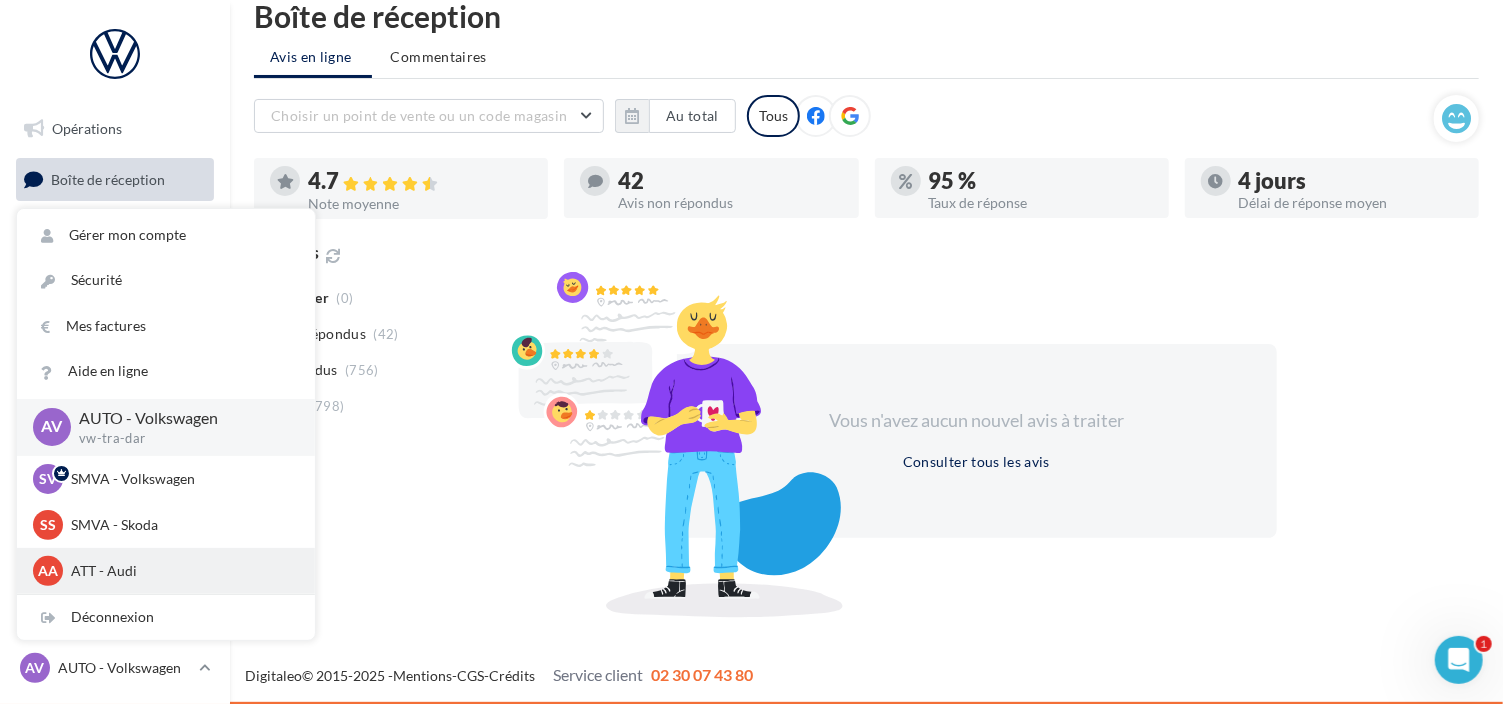 click on "ATT - Audi" at bounding box center (181, 479) 